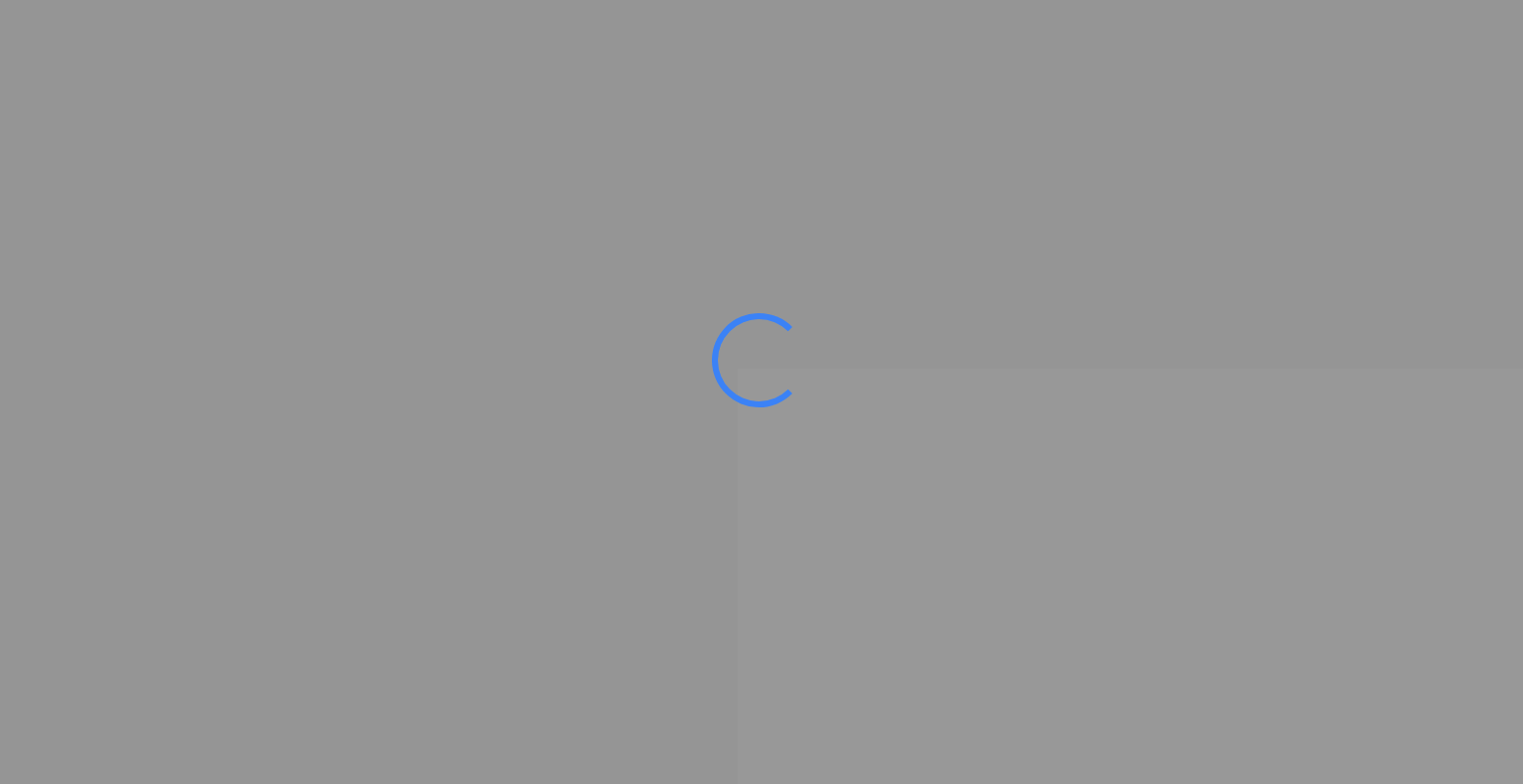 scroll, scrollTop: 0, scrollLeft: 0, axis: both 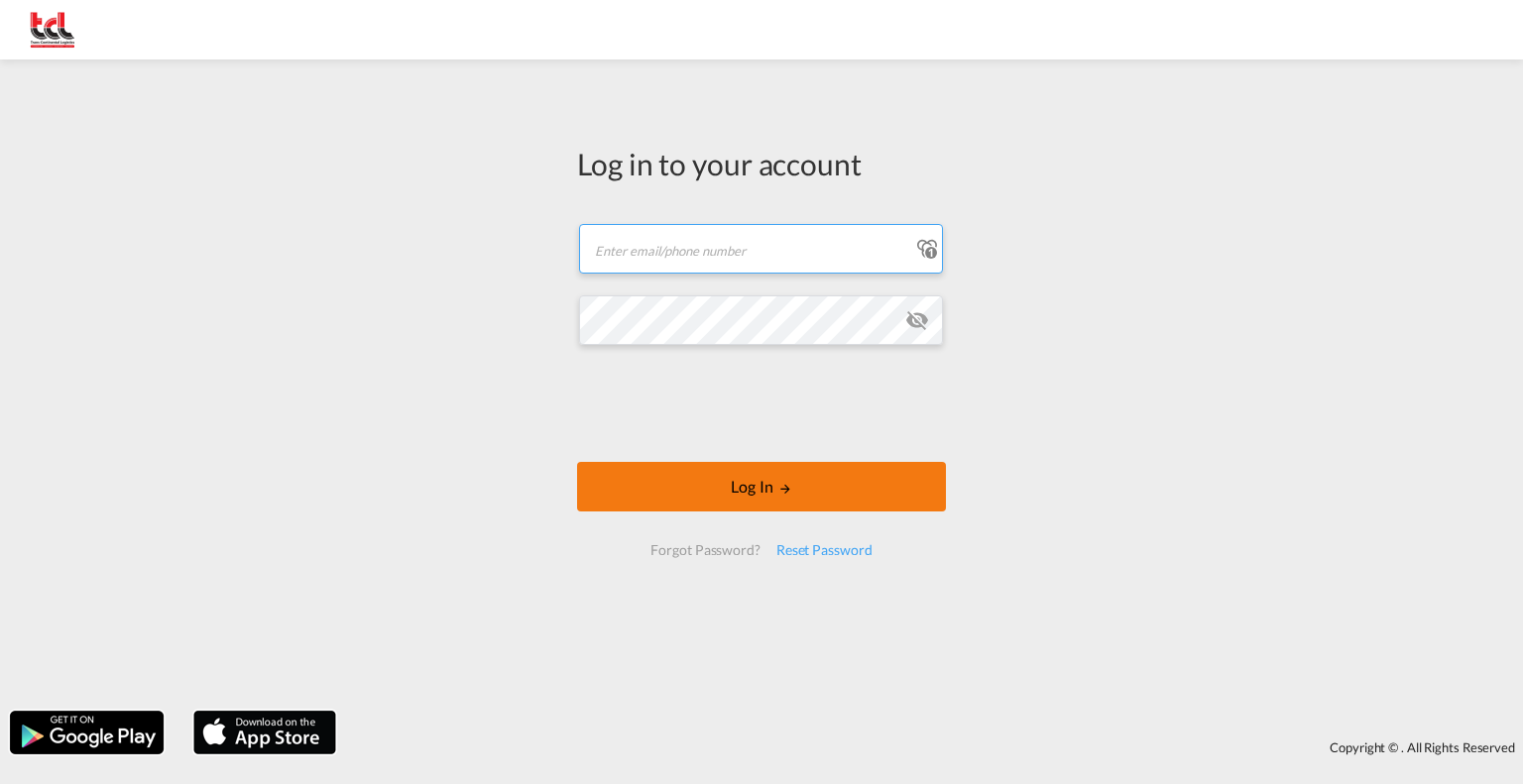 type on "[EMAIL_ADDRESS][DOMAIN_NAME]" 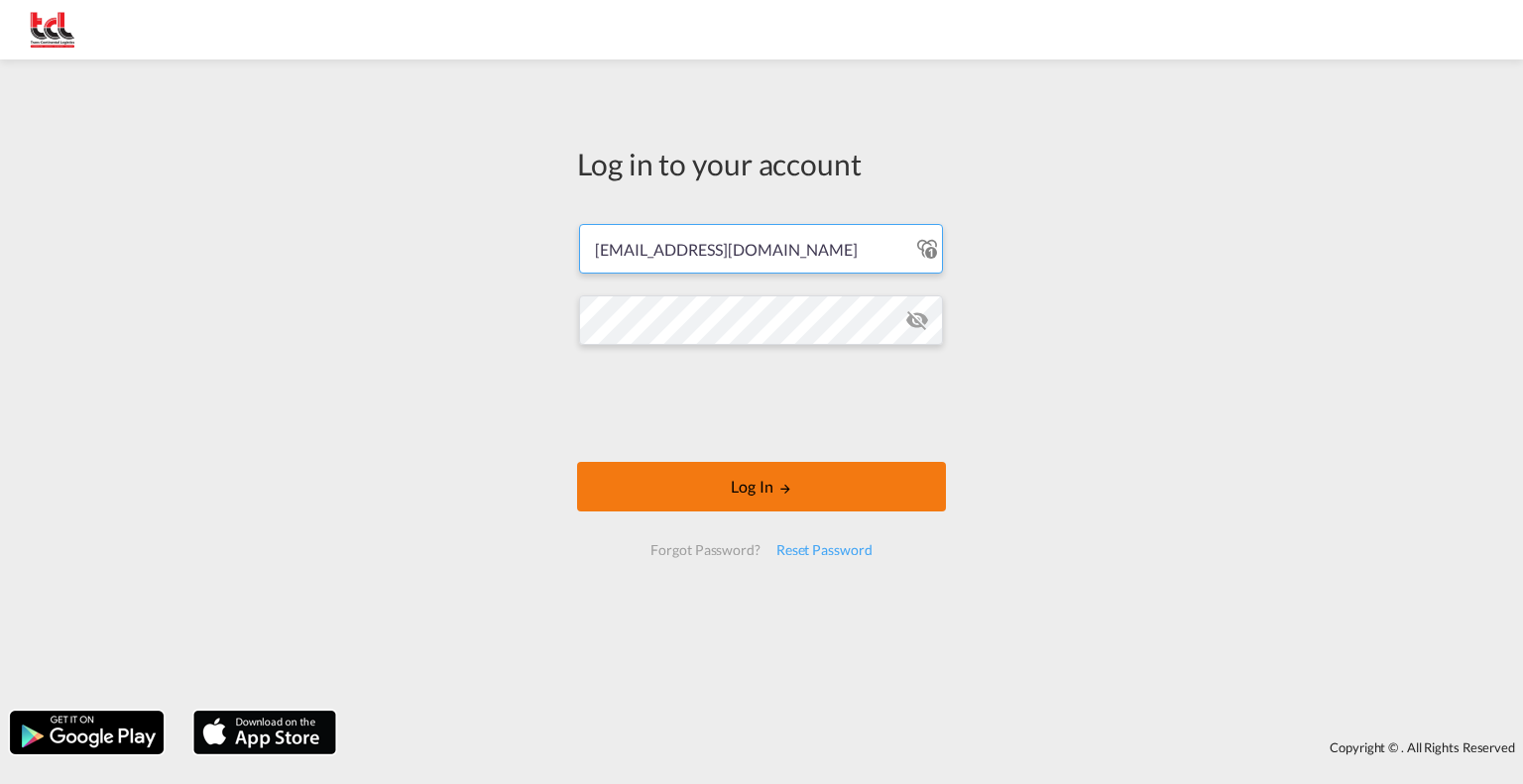 click on "Log In" at bounding box center [762, 487] 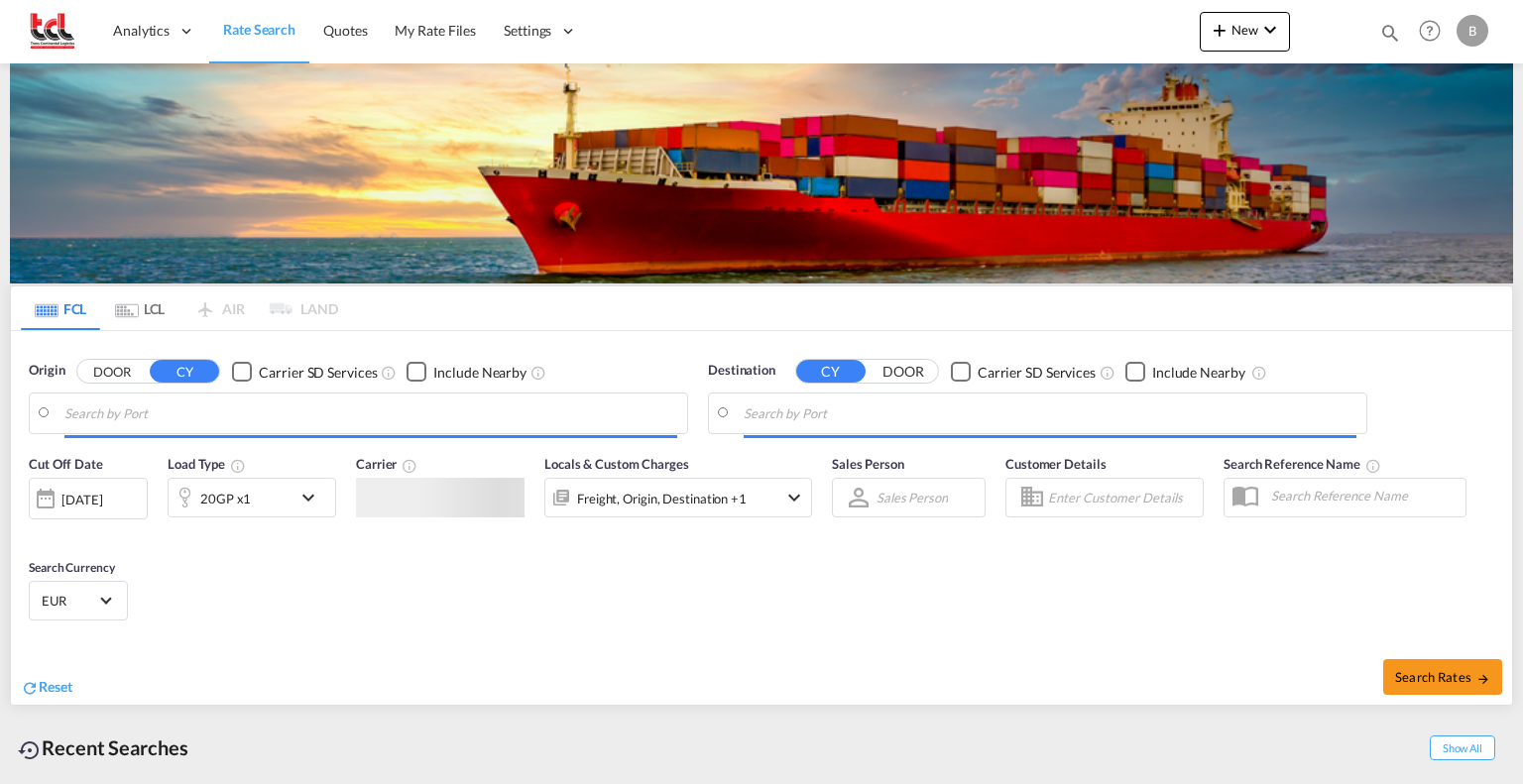 type on "[GEOGRAPHIC_DATA], BEANR" 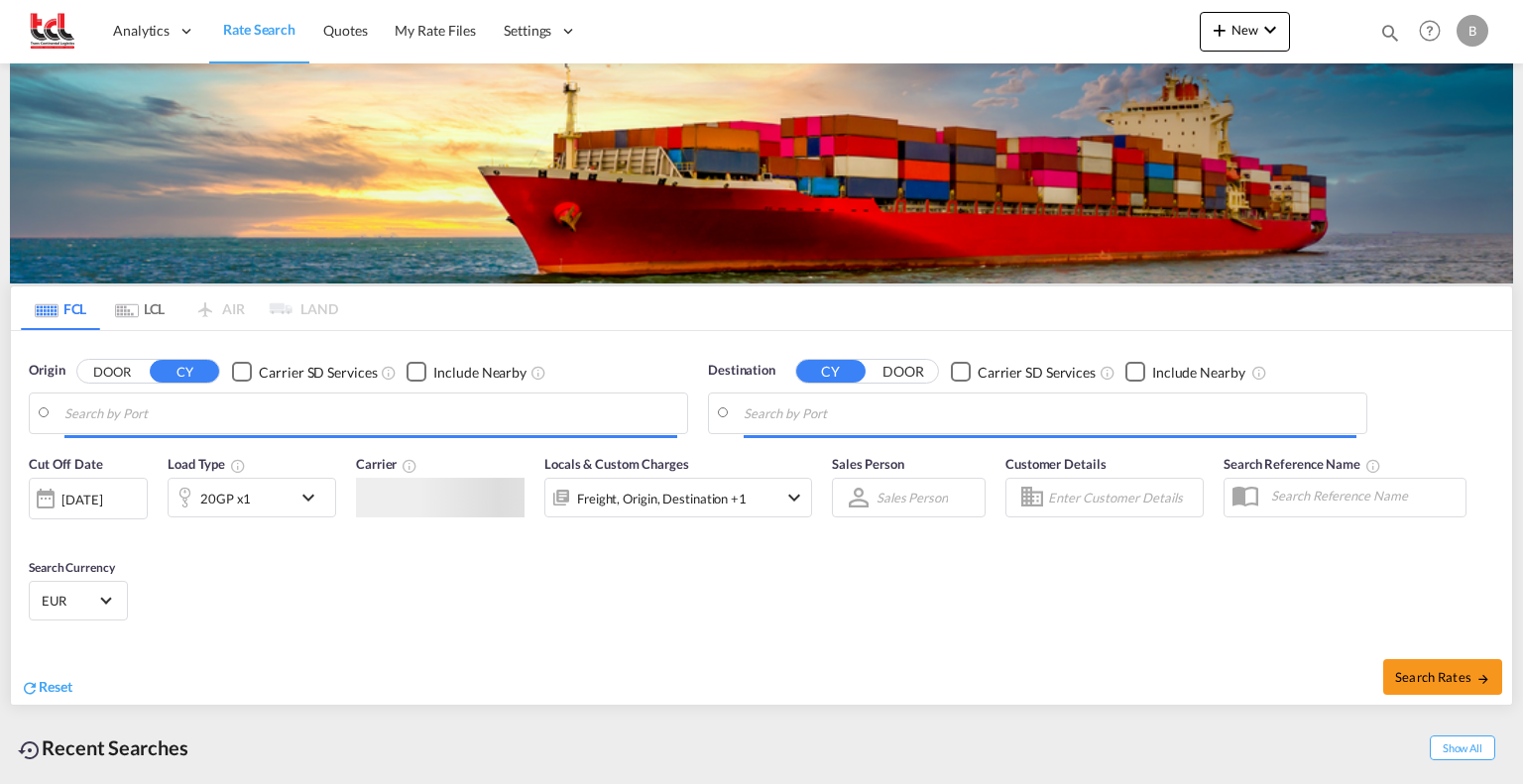 type on "[GEOGRAPHIC_DATA], [GEOGRAPHIC_DATA]" 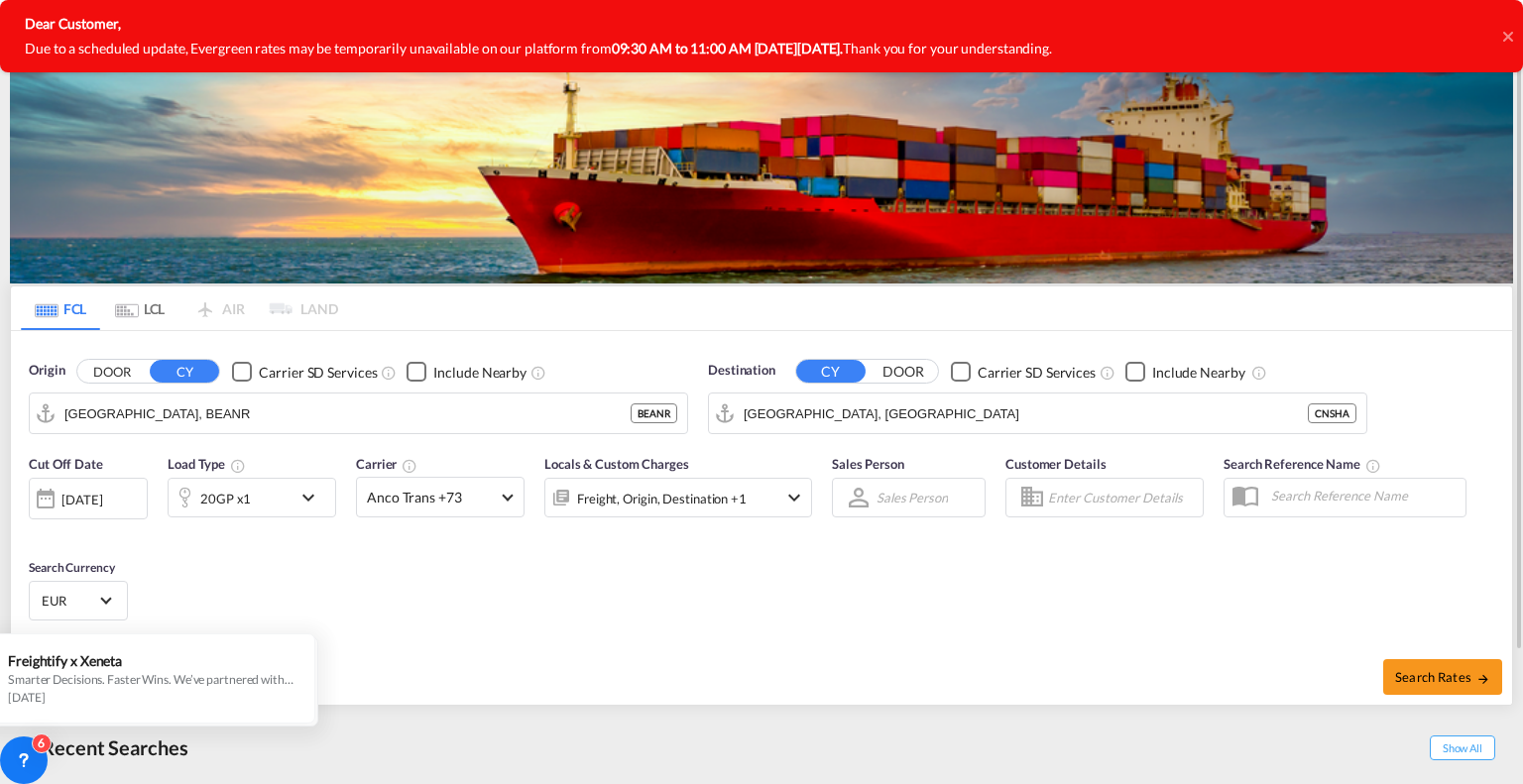 click at bounding box center (313, 498) 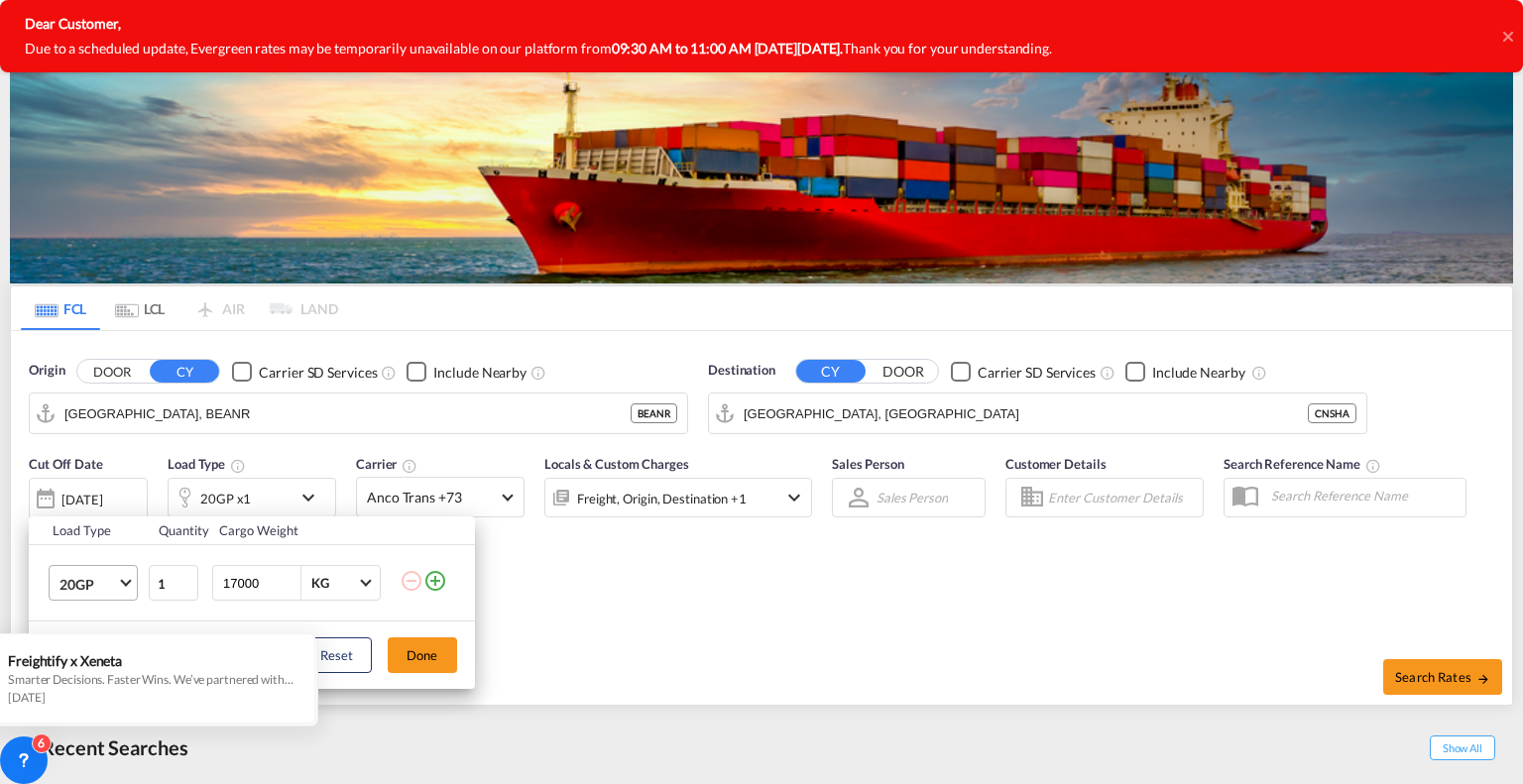 click on "20GP" at bounding box center (97, 583) 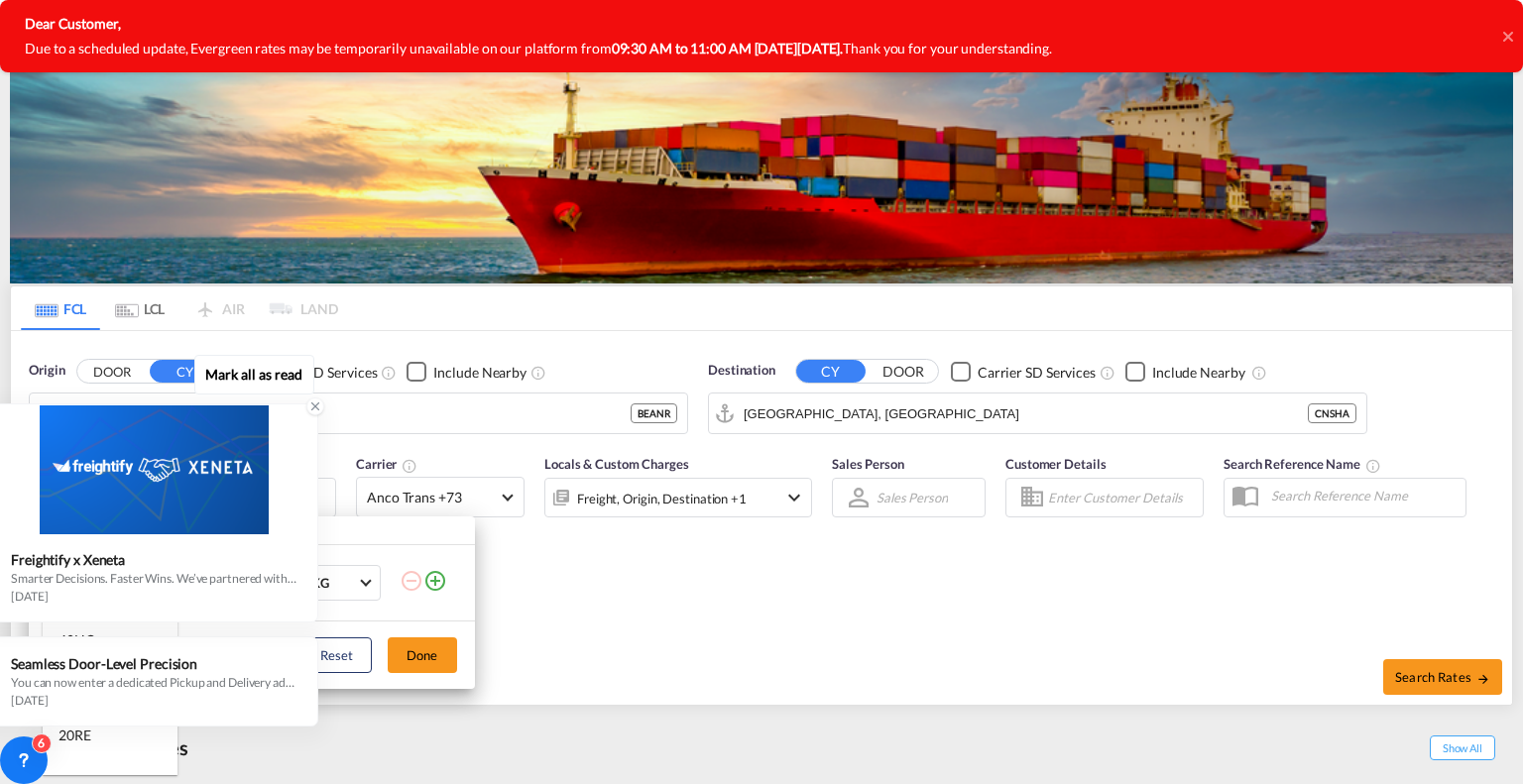 click 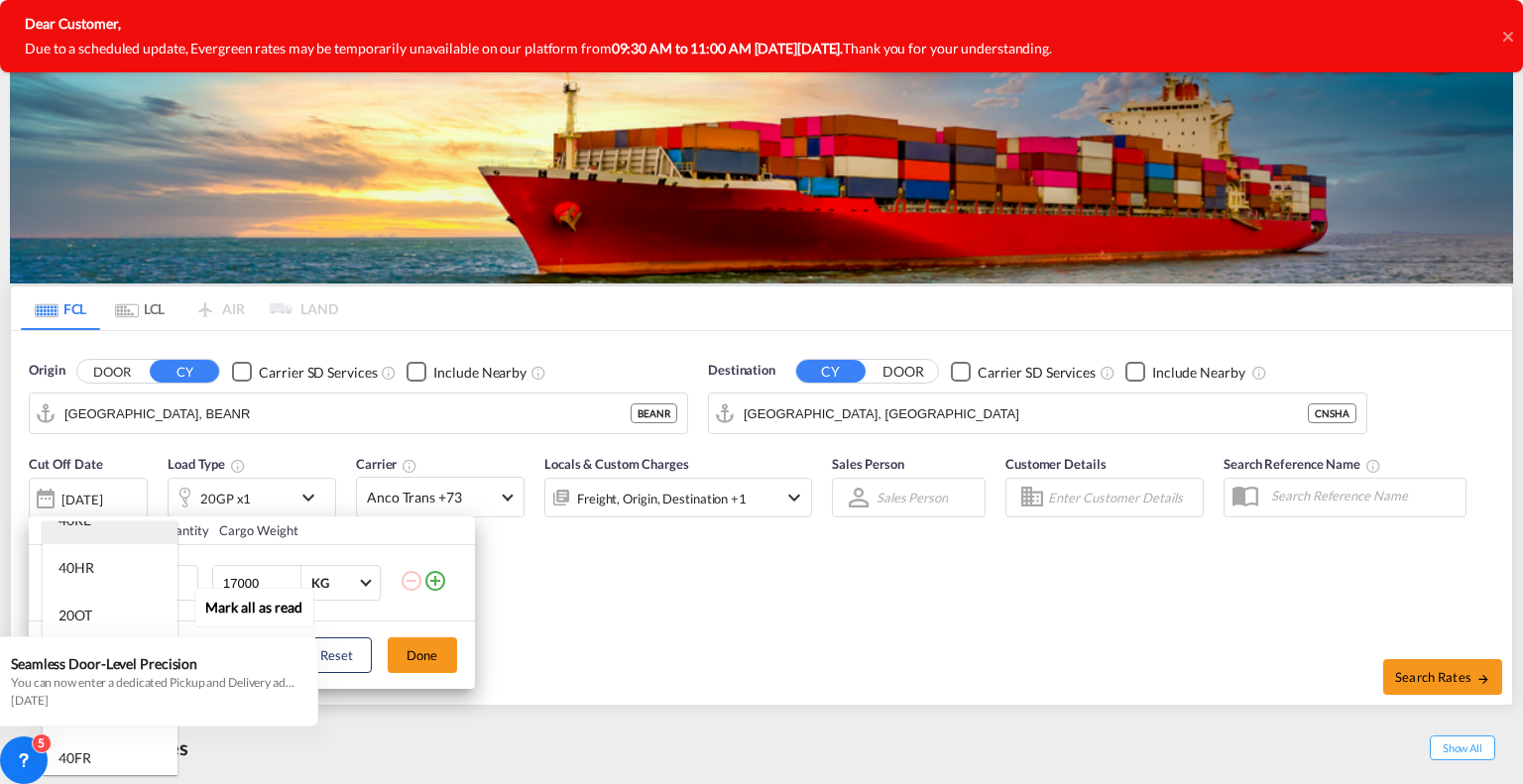 scroll, scrollTop: 297, scrollLeft: 0, axis: vertical 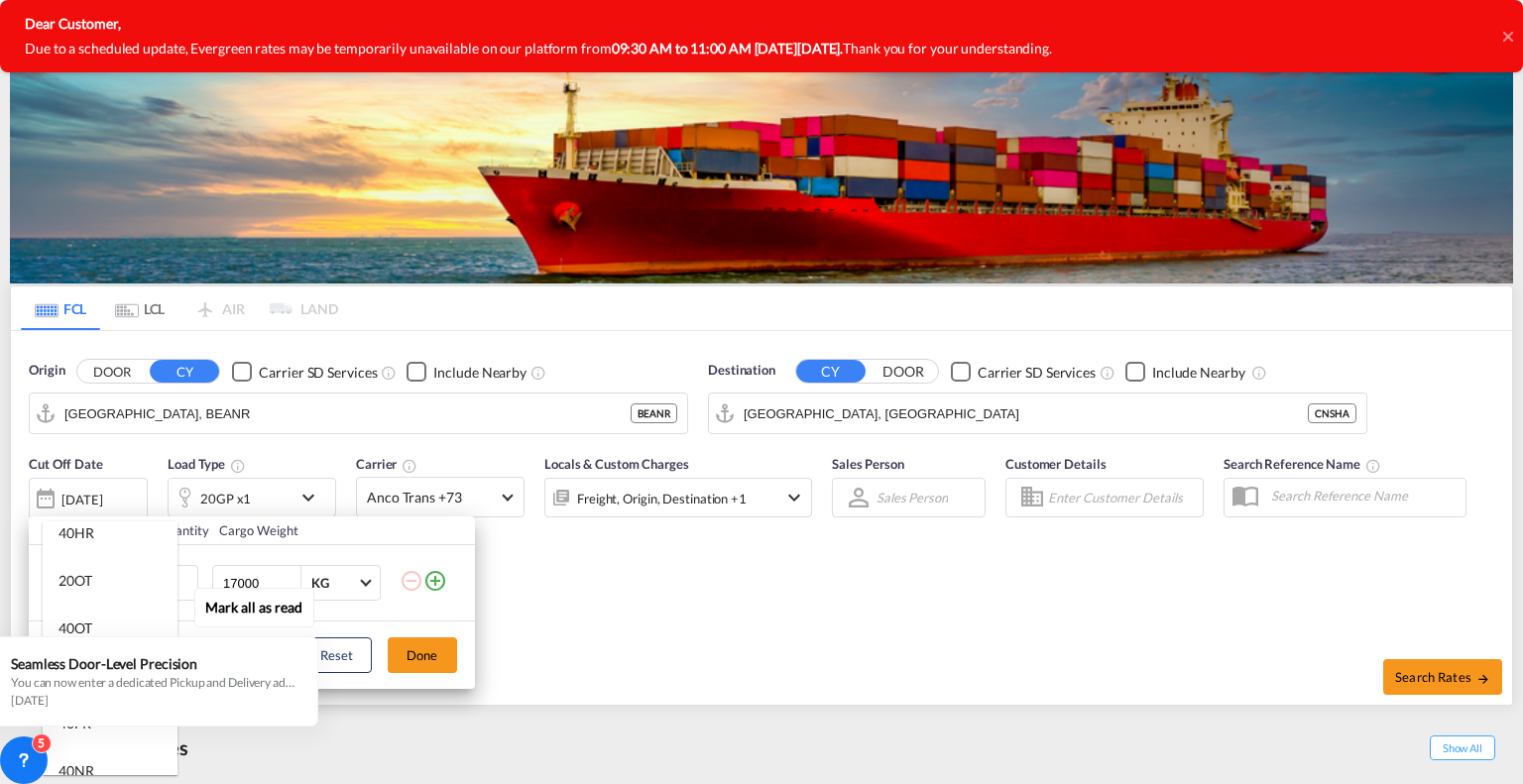 click at bounding box center (762, 392) 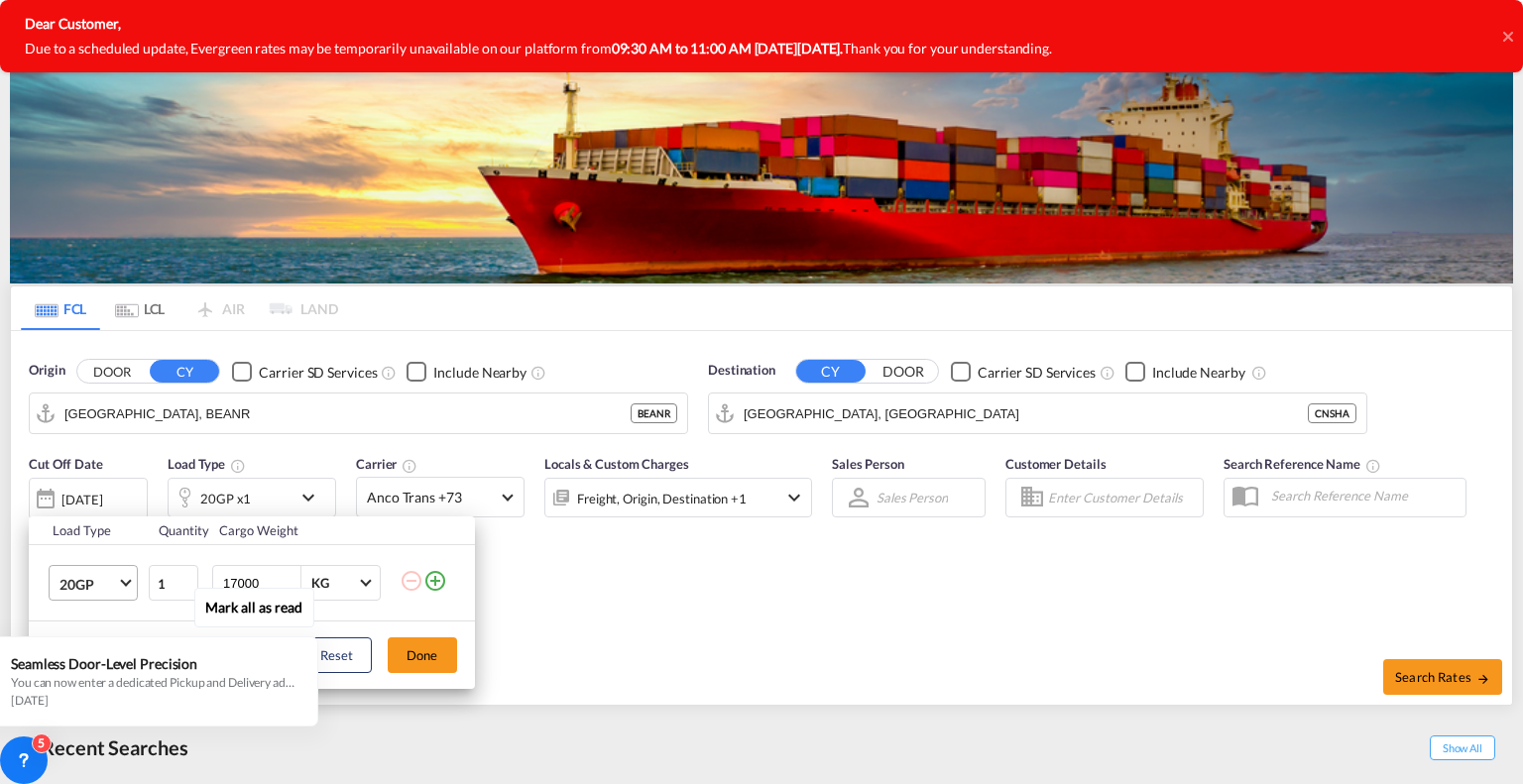 click on "20GP" at bounding box center (88, 585) 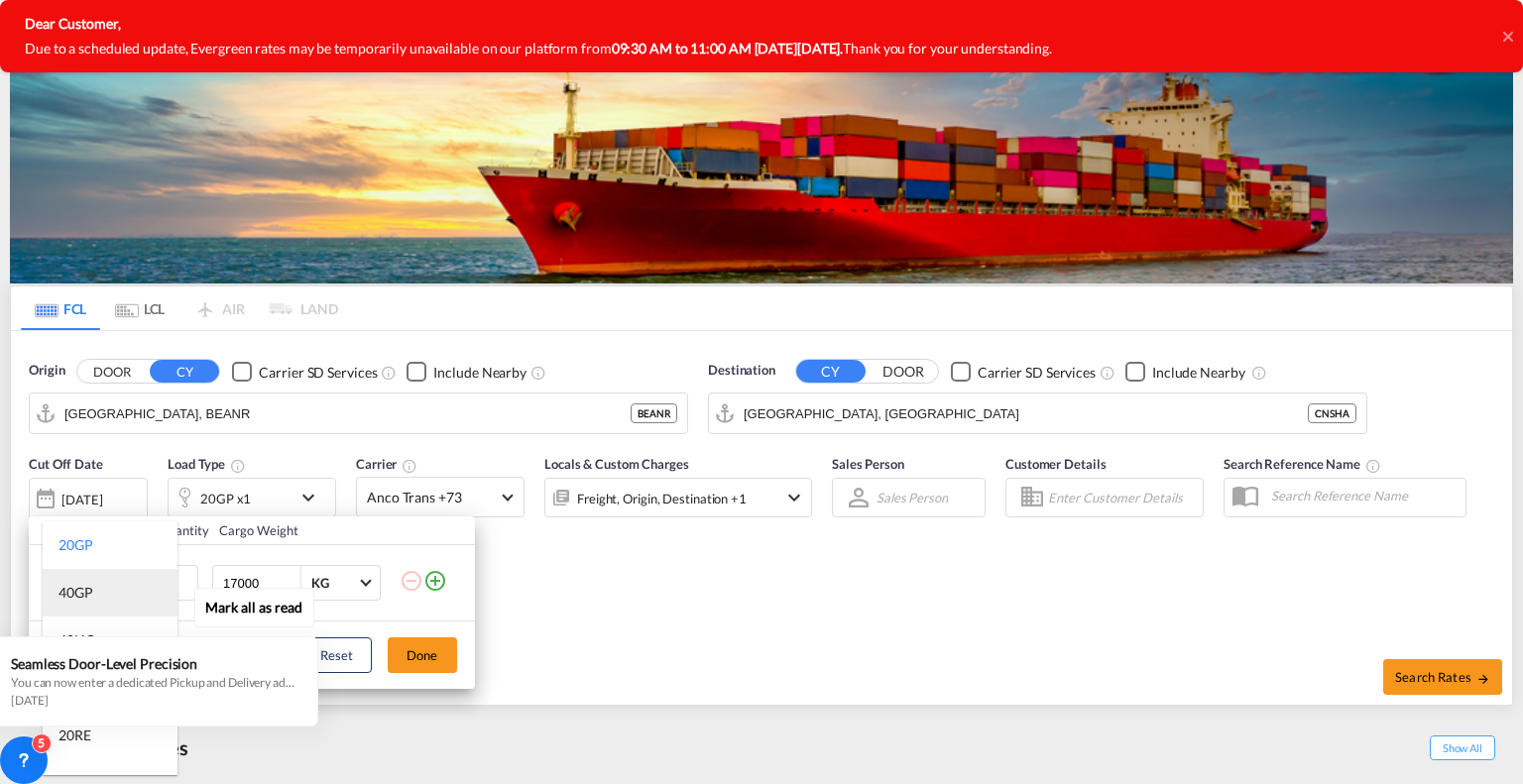 scroll, scrollTop: 99, scrollLeft: 0, axis: vertical 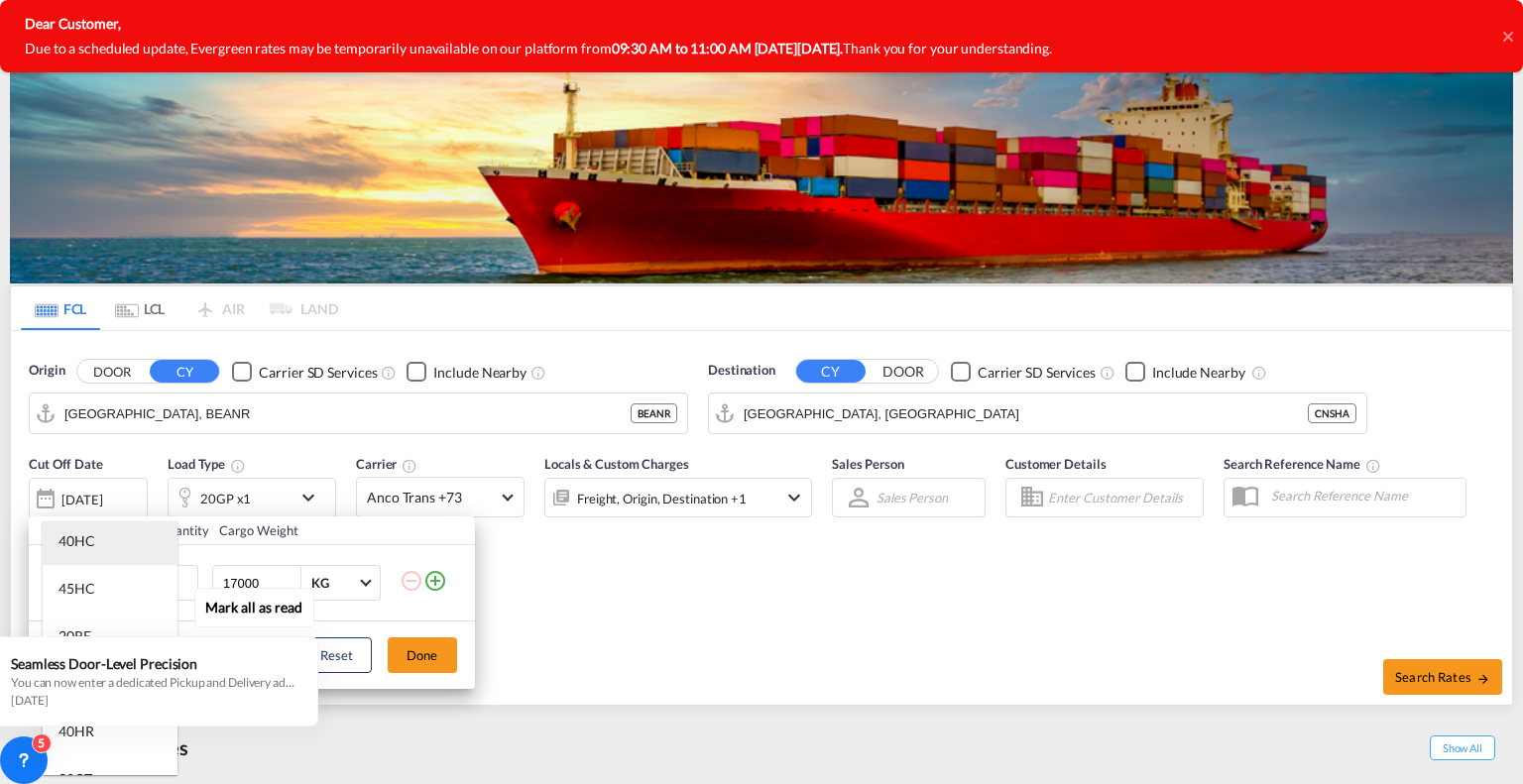 click on "40HC" at bounding box center (76, 541) 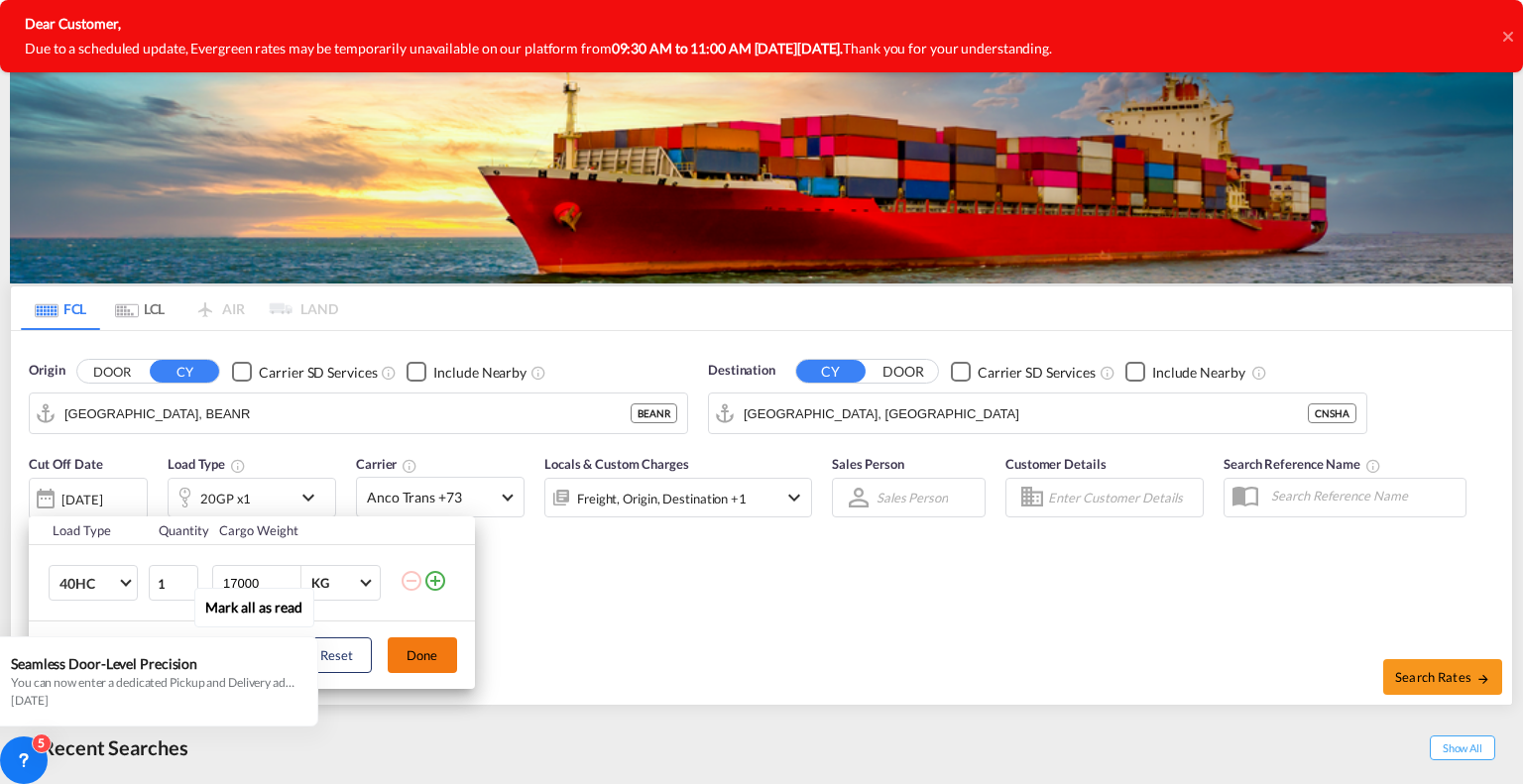 click on "Done" at bounding box center [422, 655] 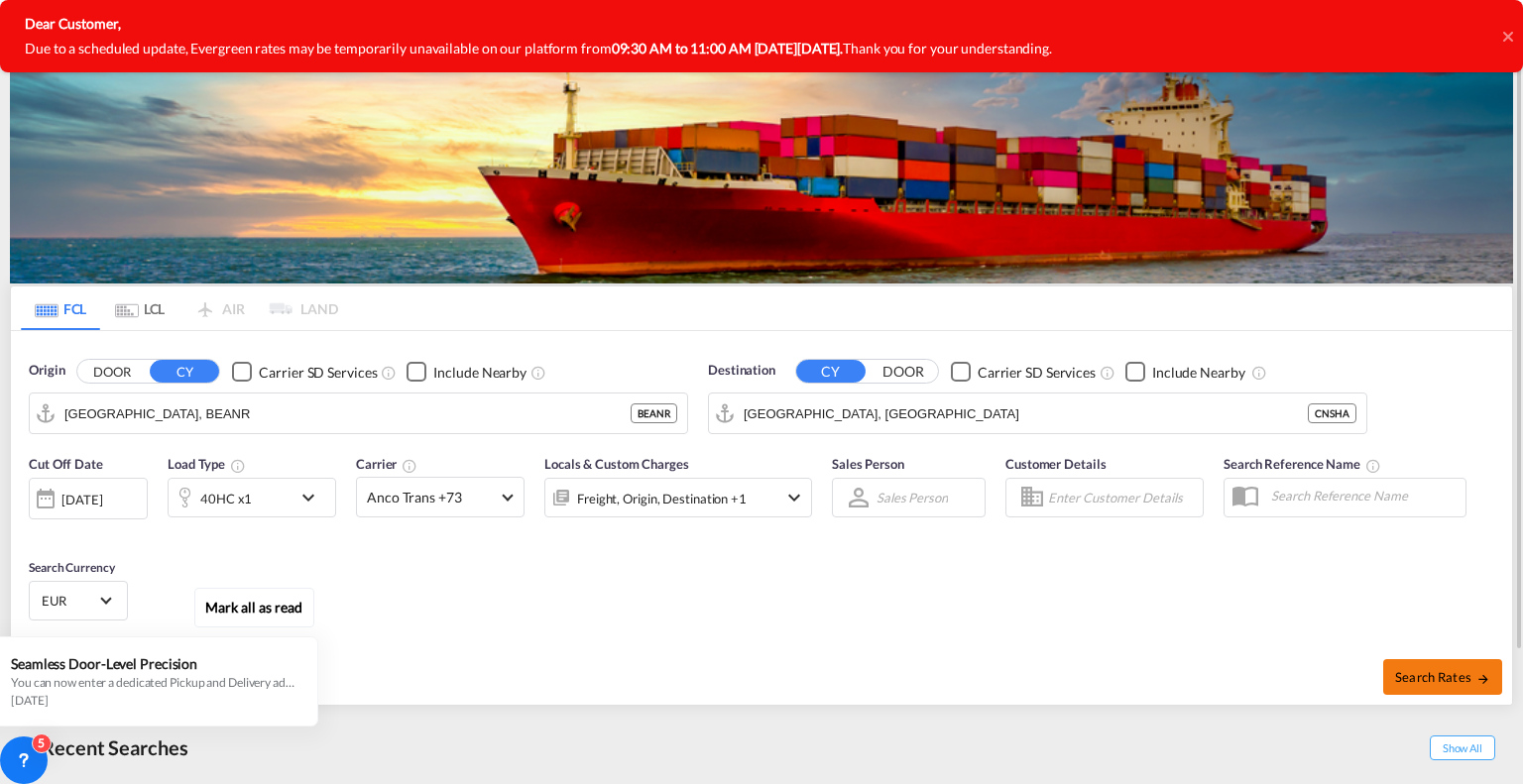 click on "Search Rates" at bounding box center [1443, 677] 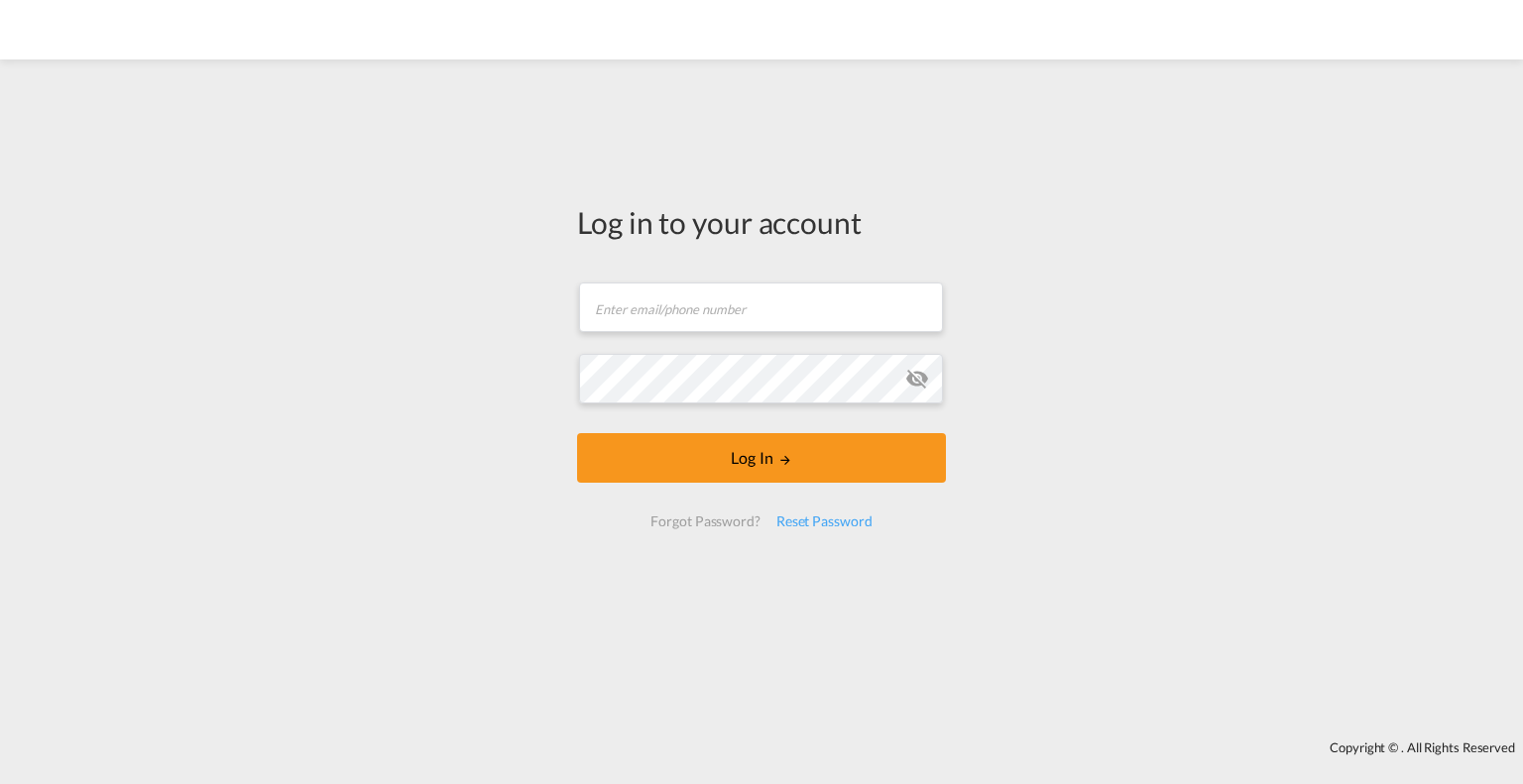 scroll, scrollTop: 0, scrollLeft: 0, axis: both 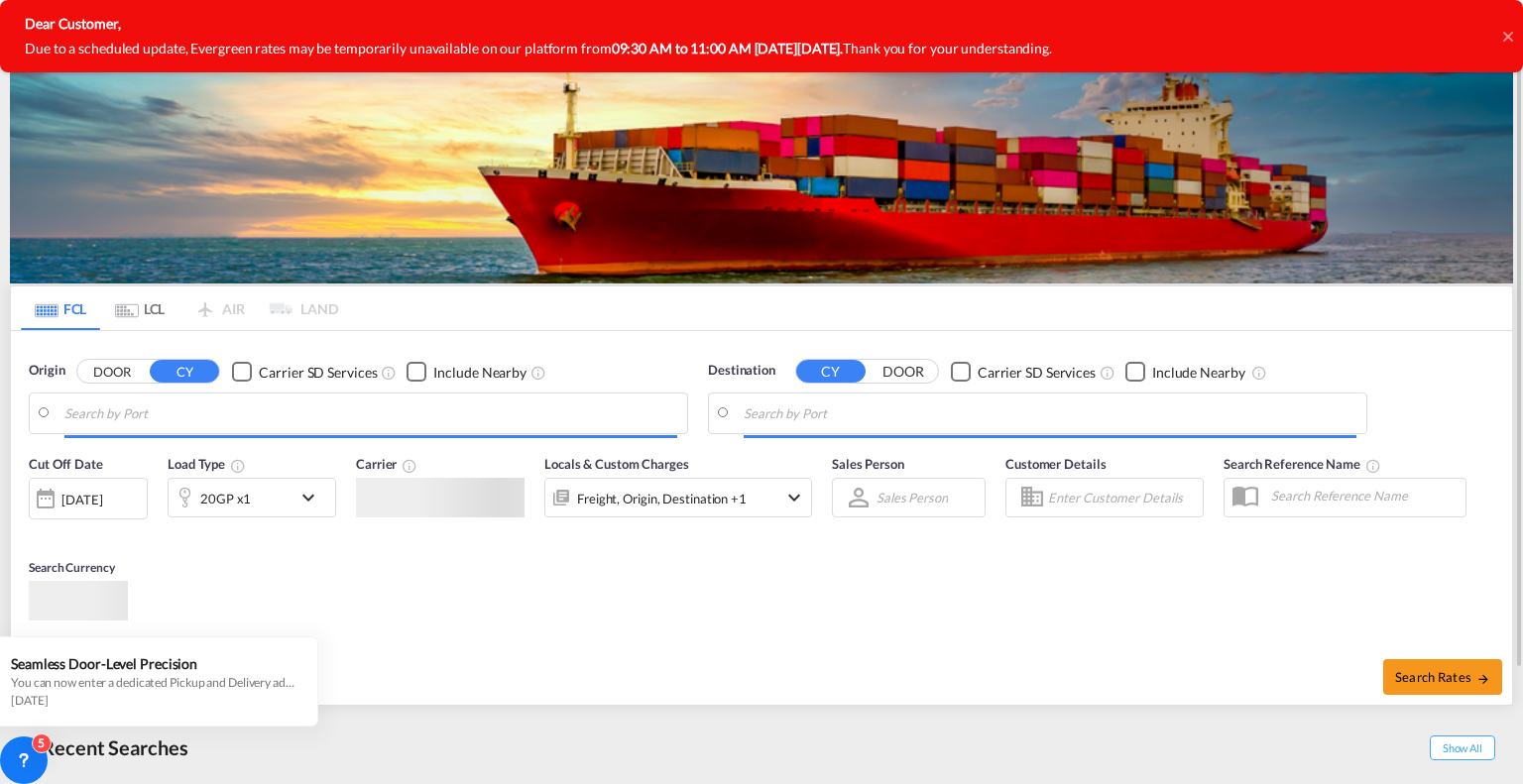 type on "[GEOGRAPHIC_DATA], BEANR" 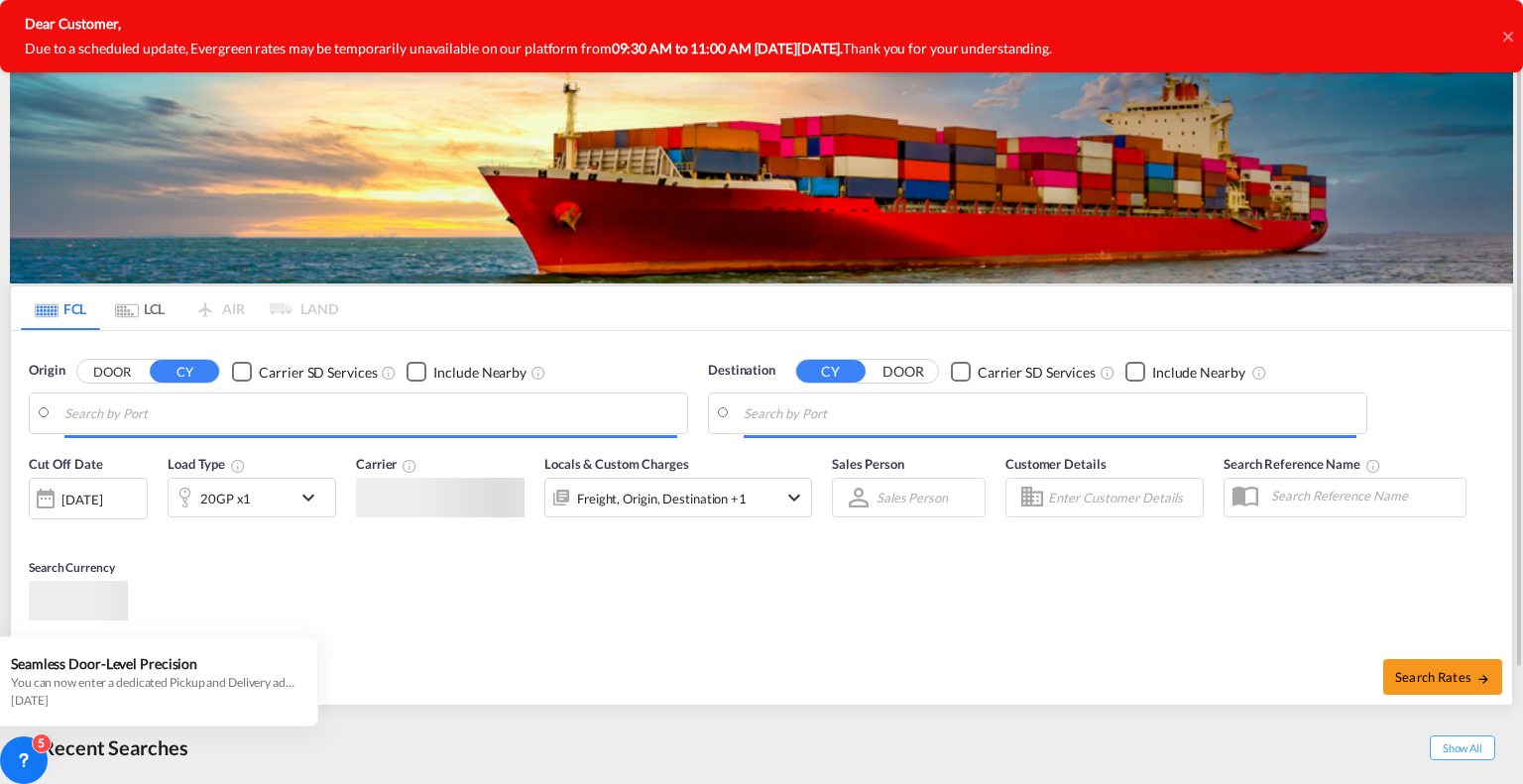 type on "[GEOGRAPHIC_DATA], [GEOGRAPHIC_DATA]" 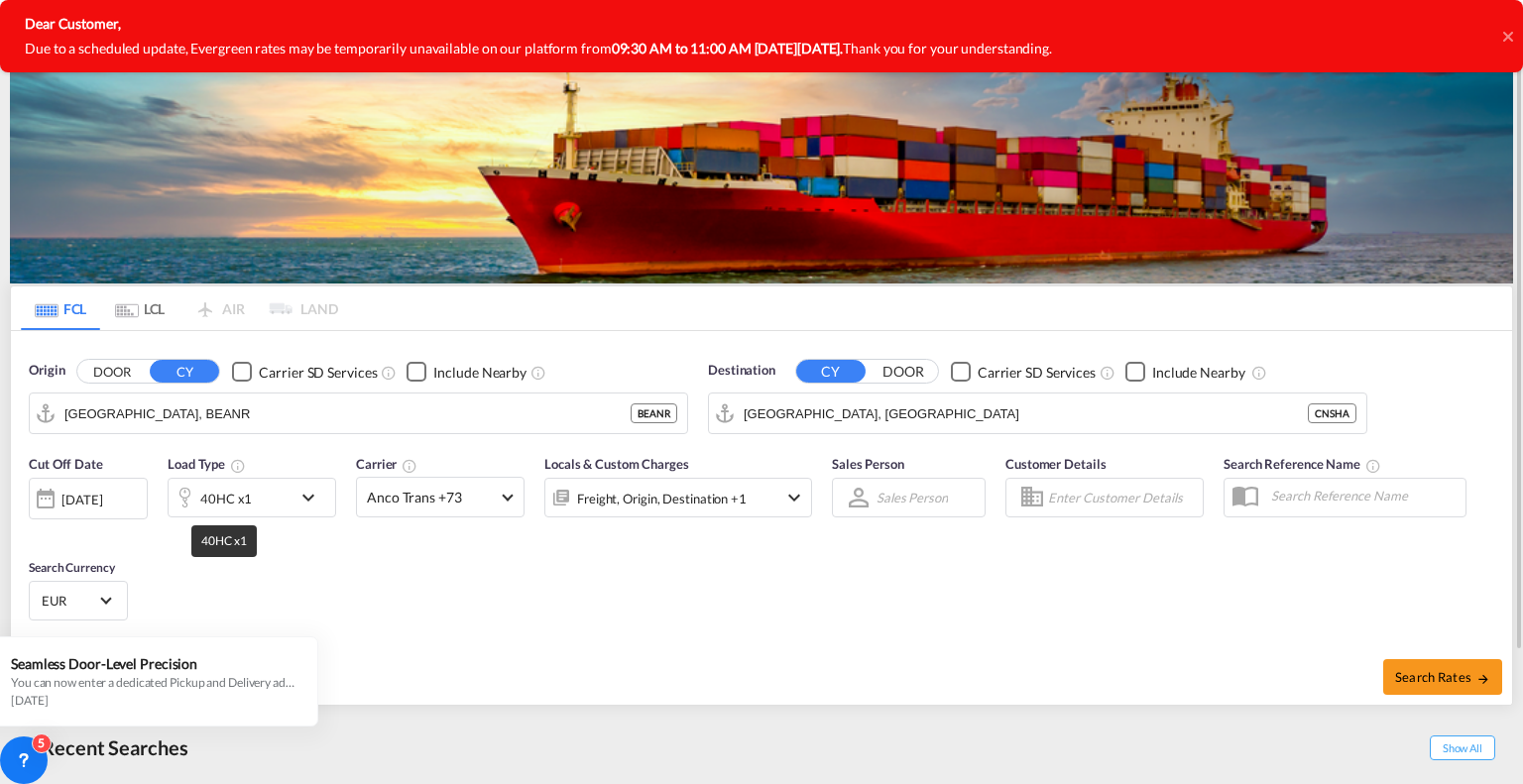 click on "40HC x1" at bounding box center [226, 499] 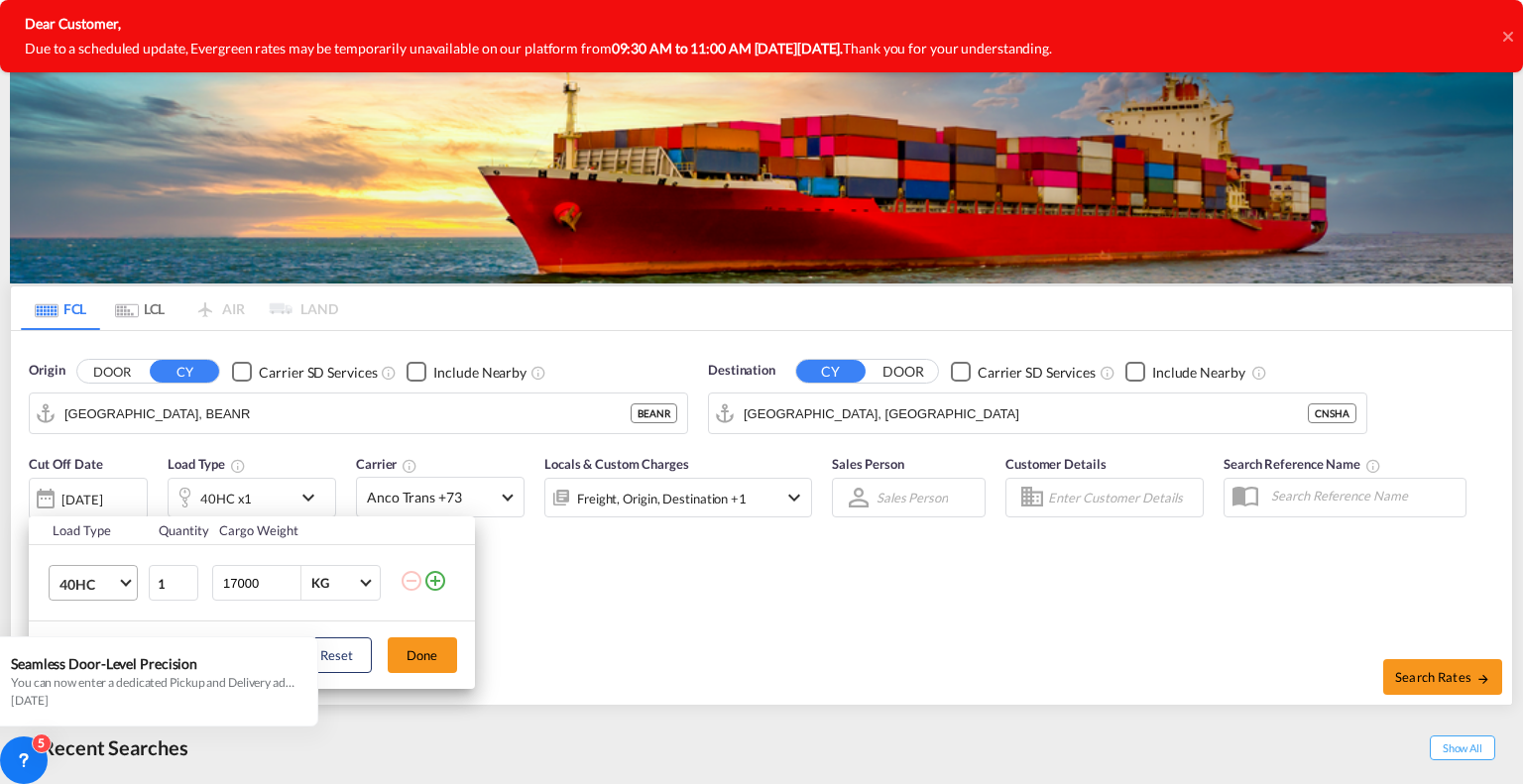 click on "40HC" at bounding box center [88, 585] 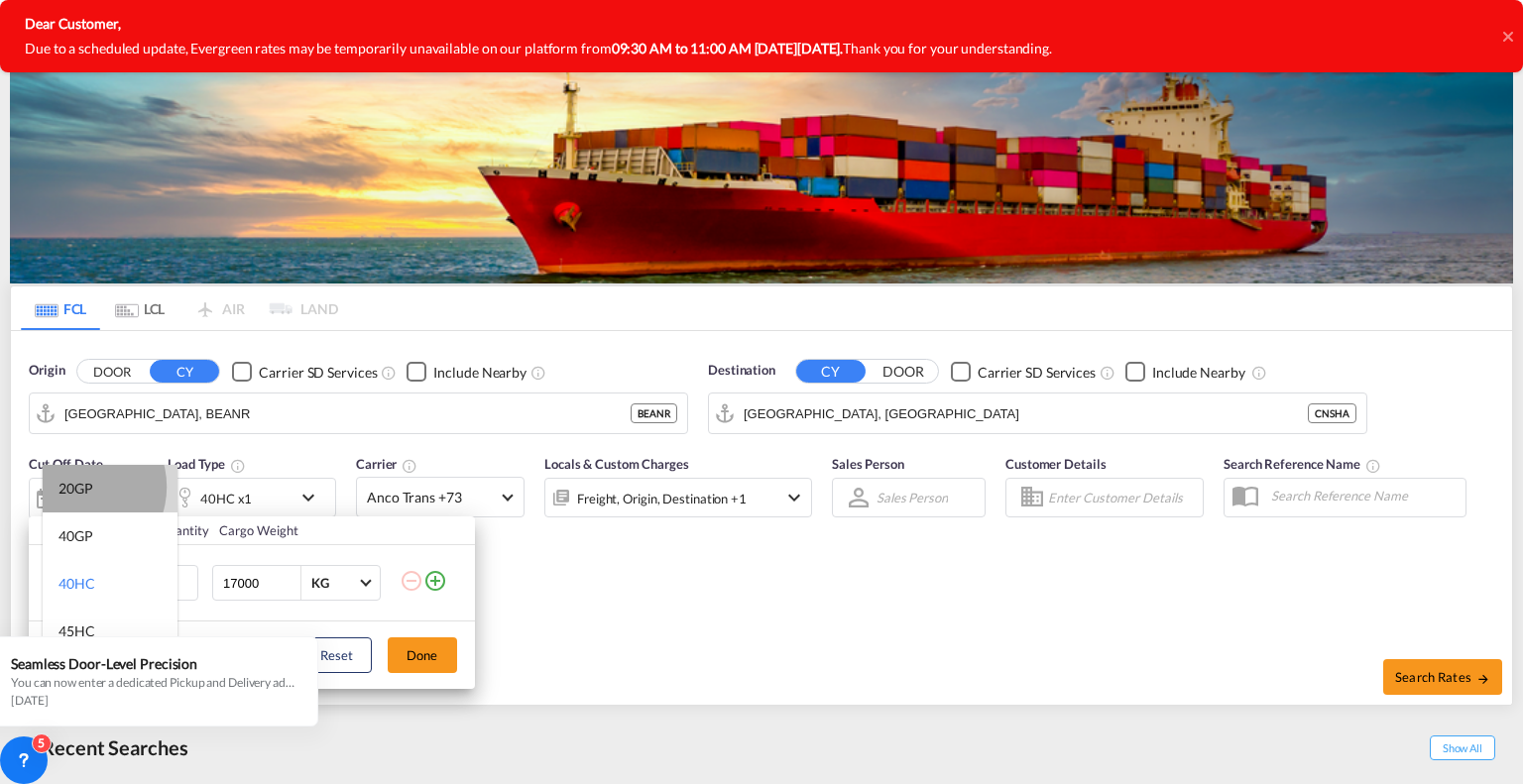 click on "20GP" at bounding box center [75, 489] 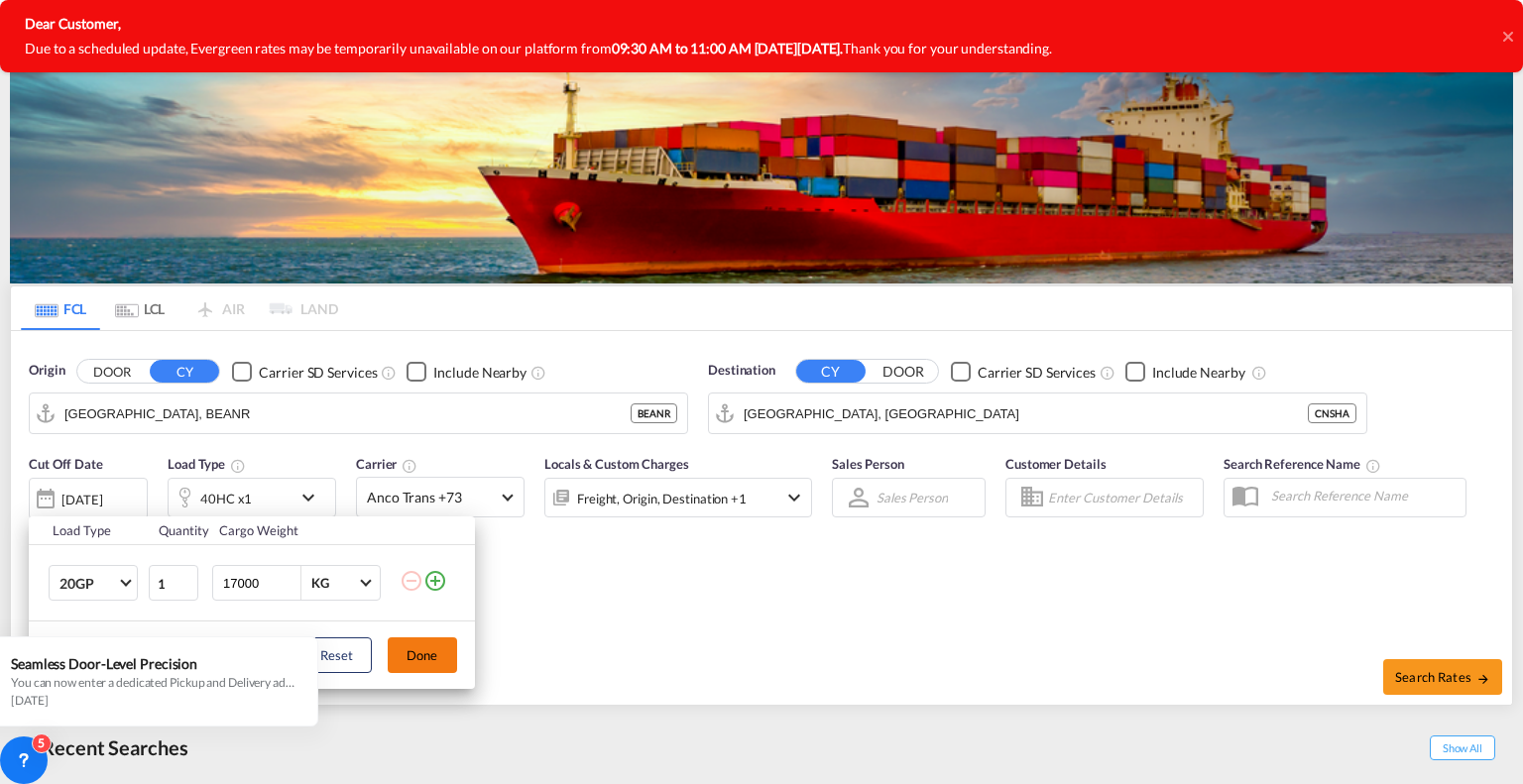 click on "Done" at bounding box center [422, 655] 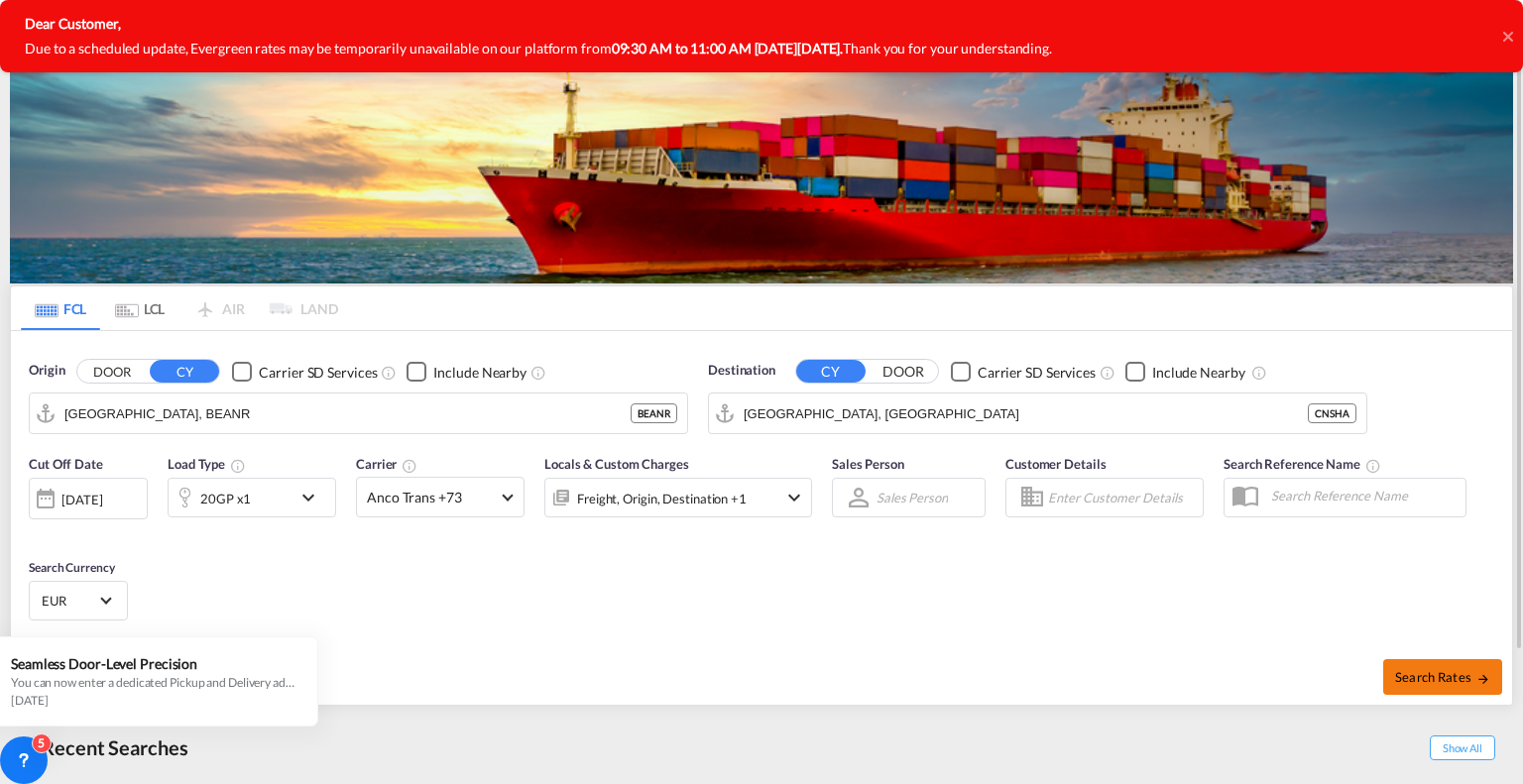click on "Search Rates" at bounding box center [1443, 677] 